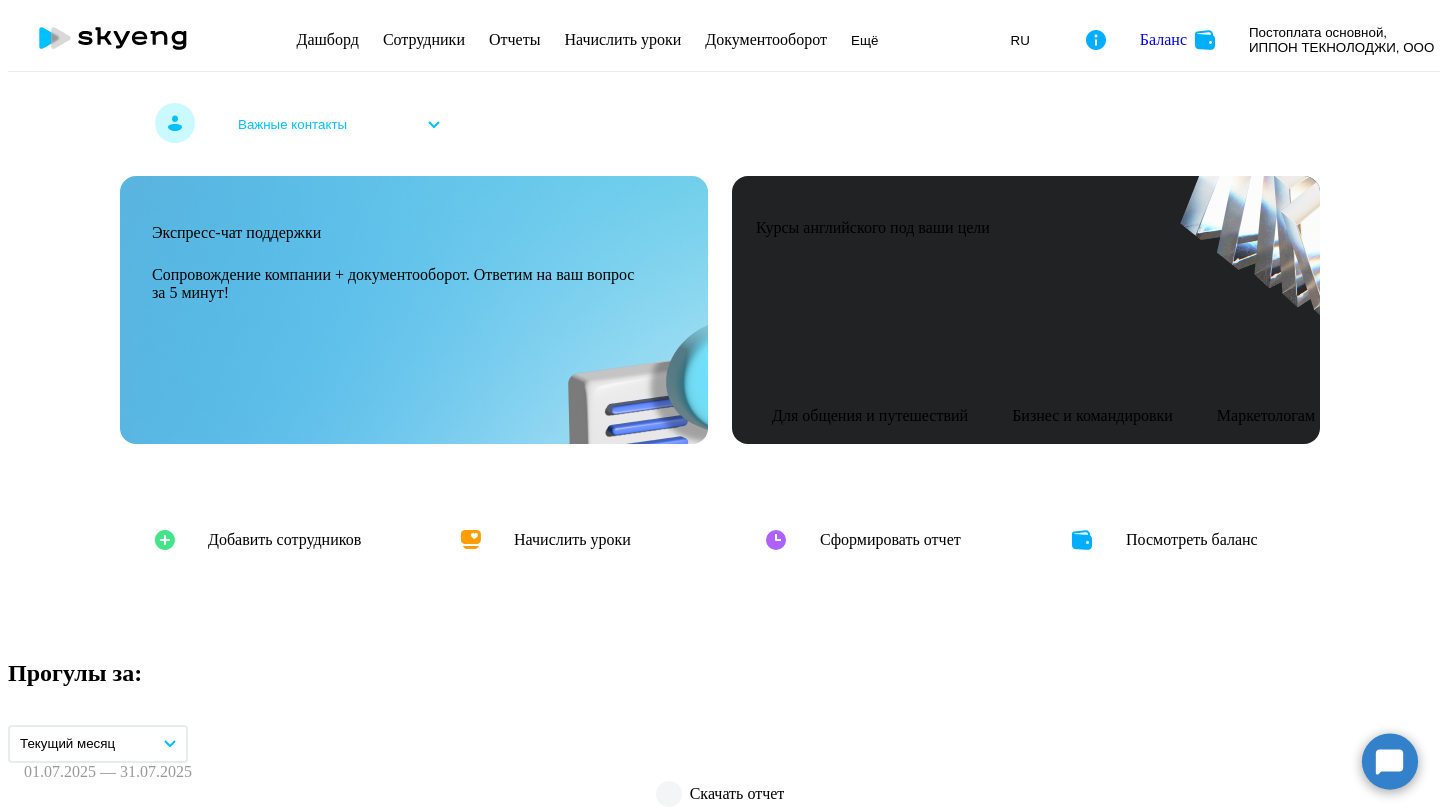 scroll, scrollTop: 0, scrollLeft: 0, axis: both 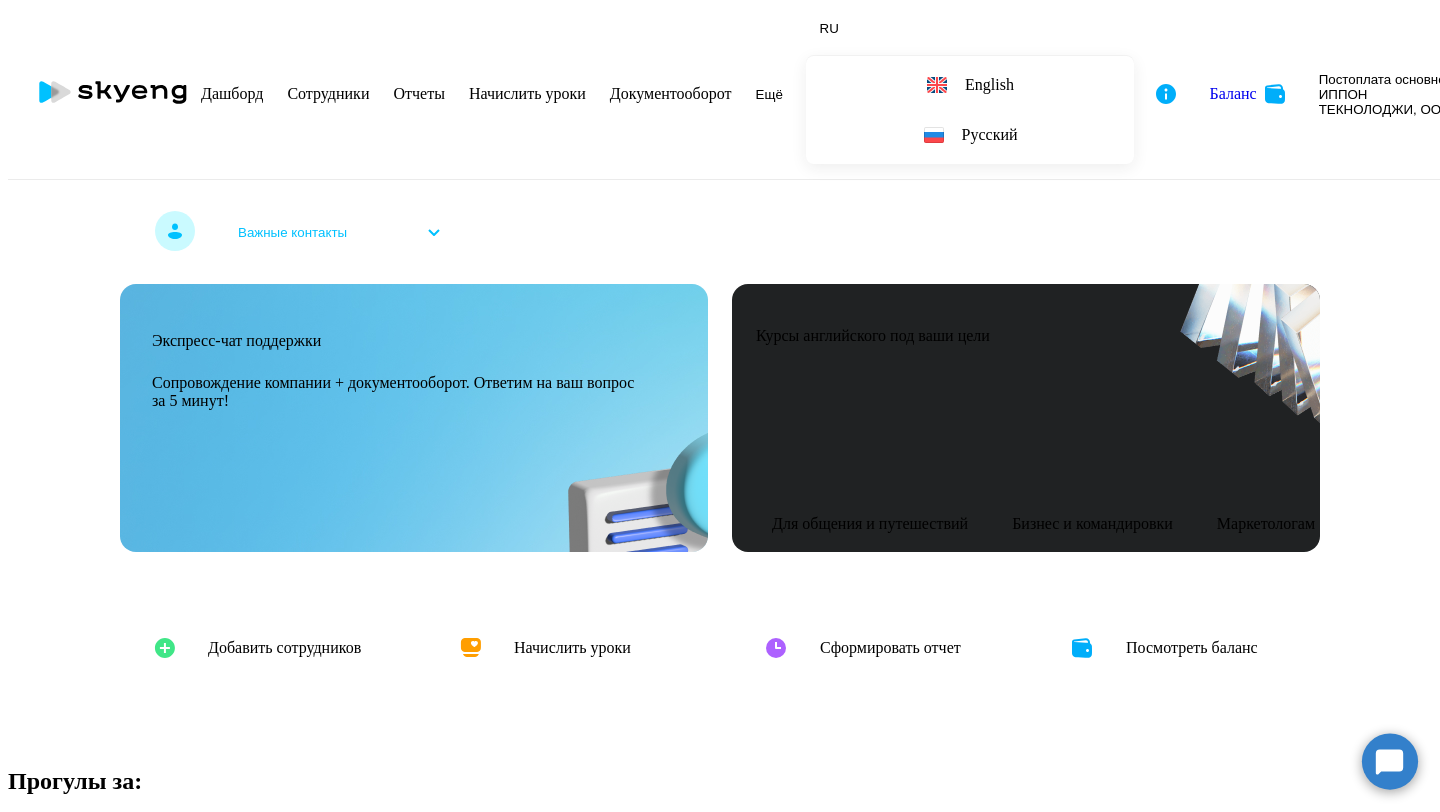 click on "Отчеты" at bounding box center (418, 93) 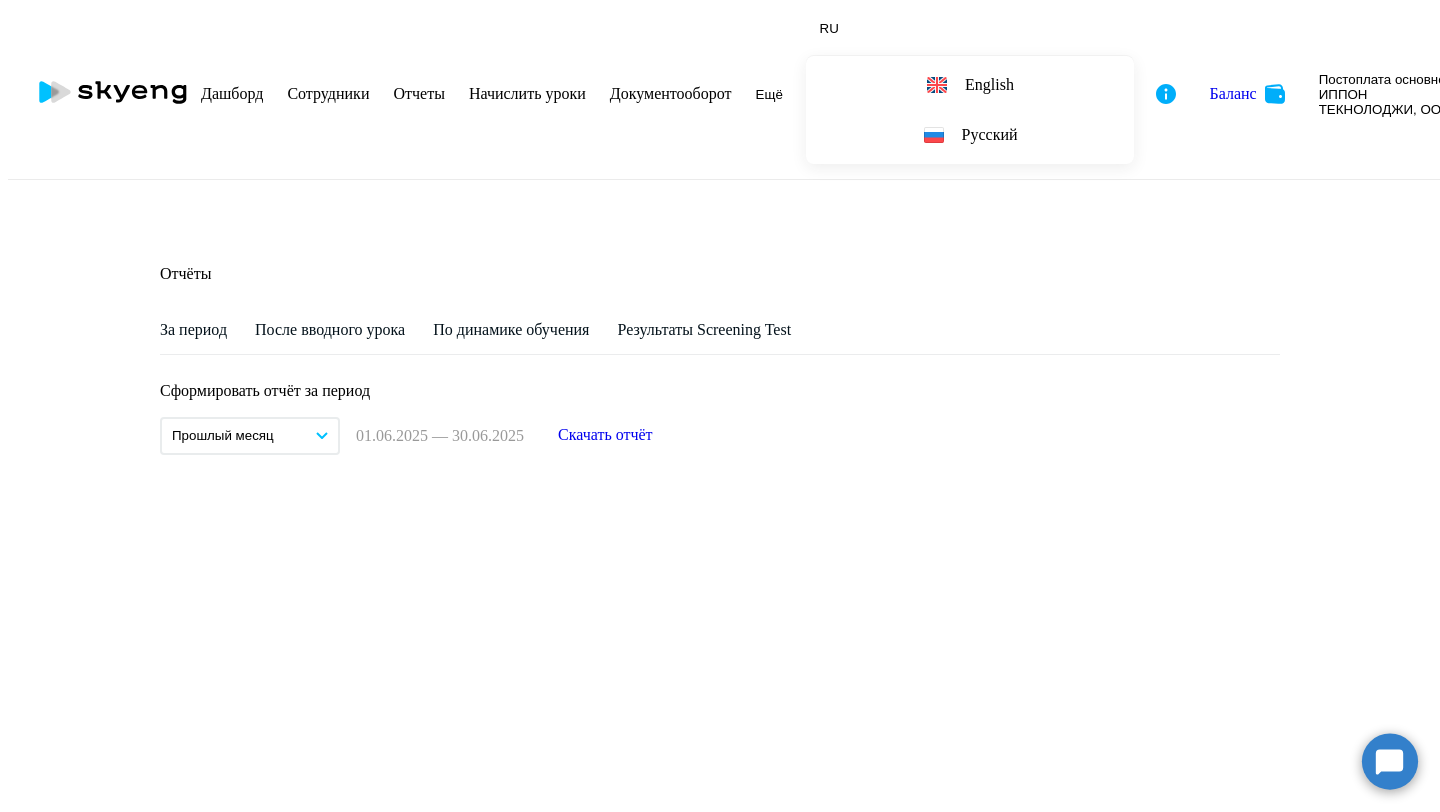 click on "Скачать отчёт" at bounding box center (605, 435) 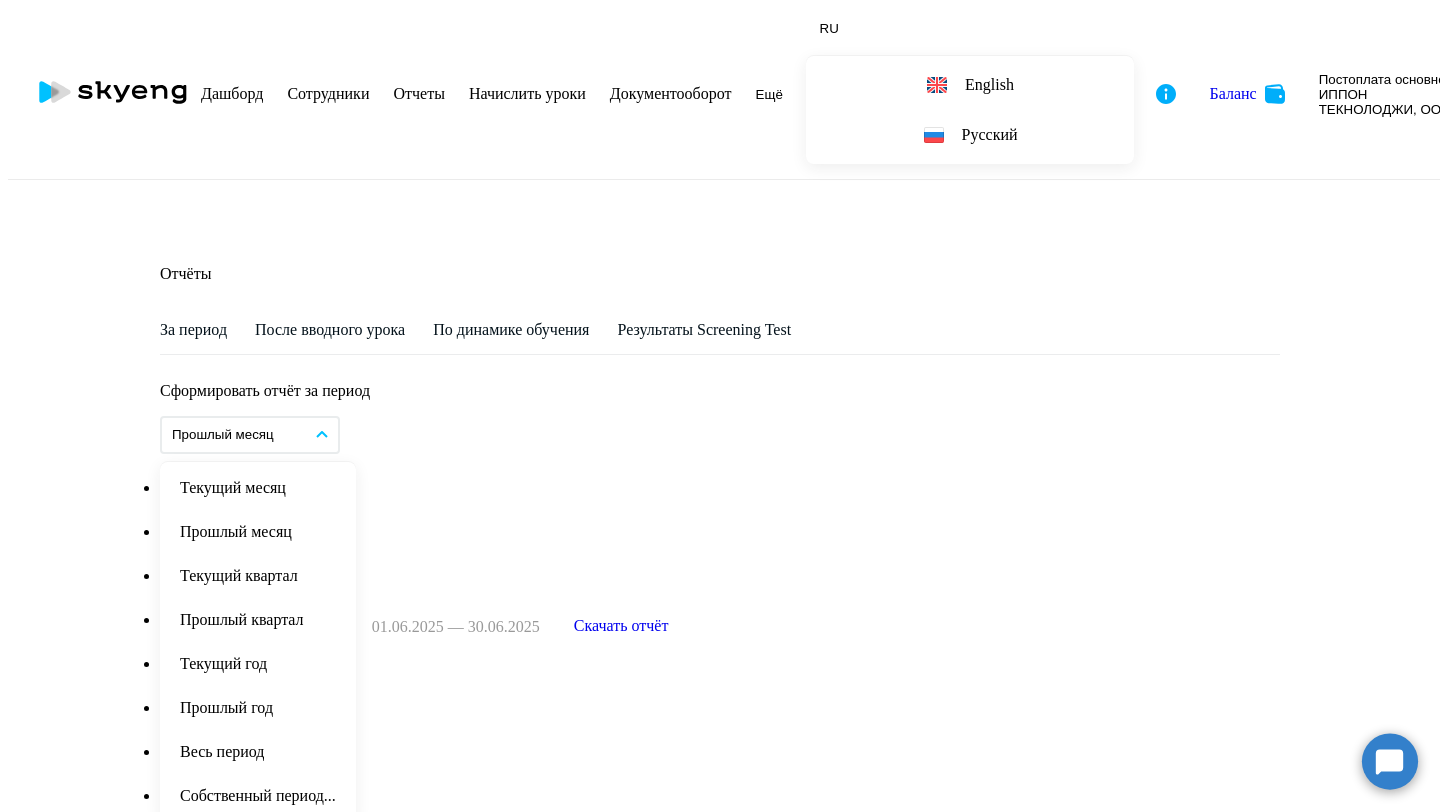 click on "Прошлый год" at bounding box center (258, 708) 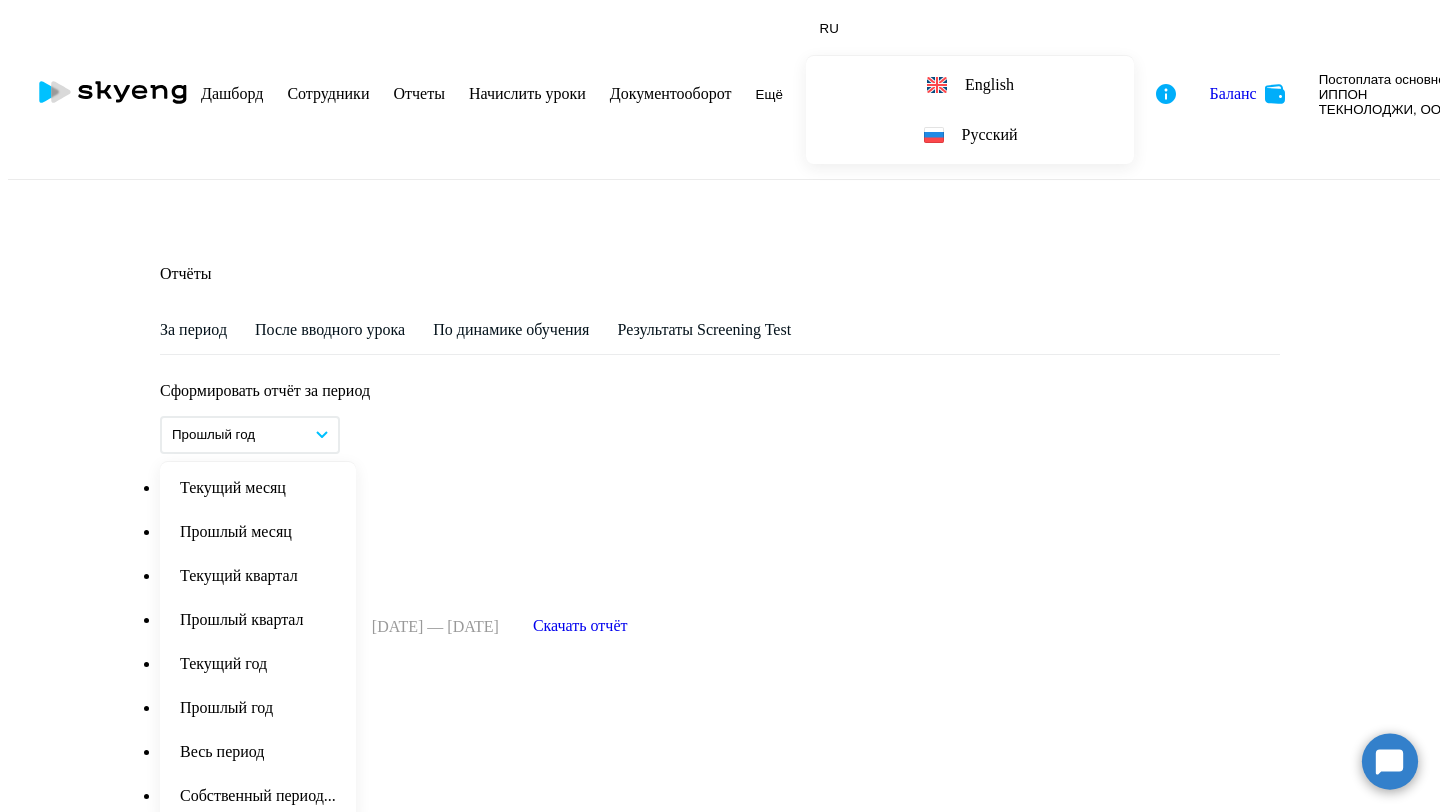 click at bounding box center (322, 434) 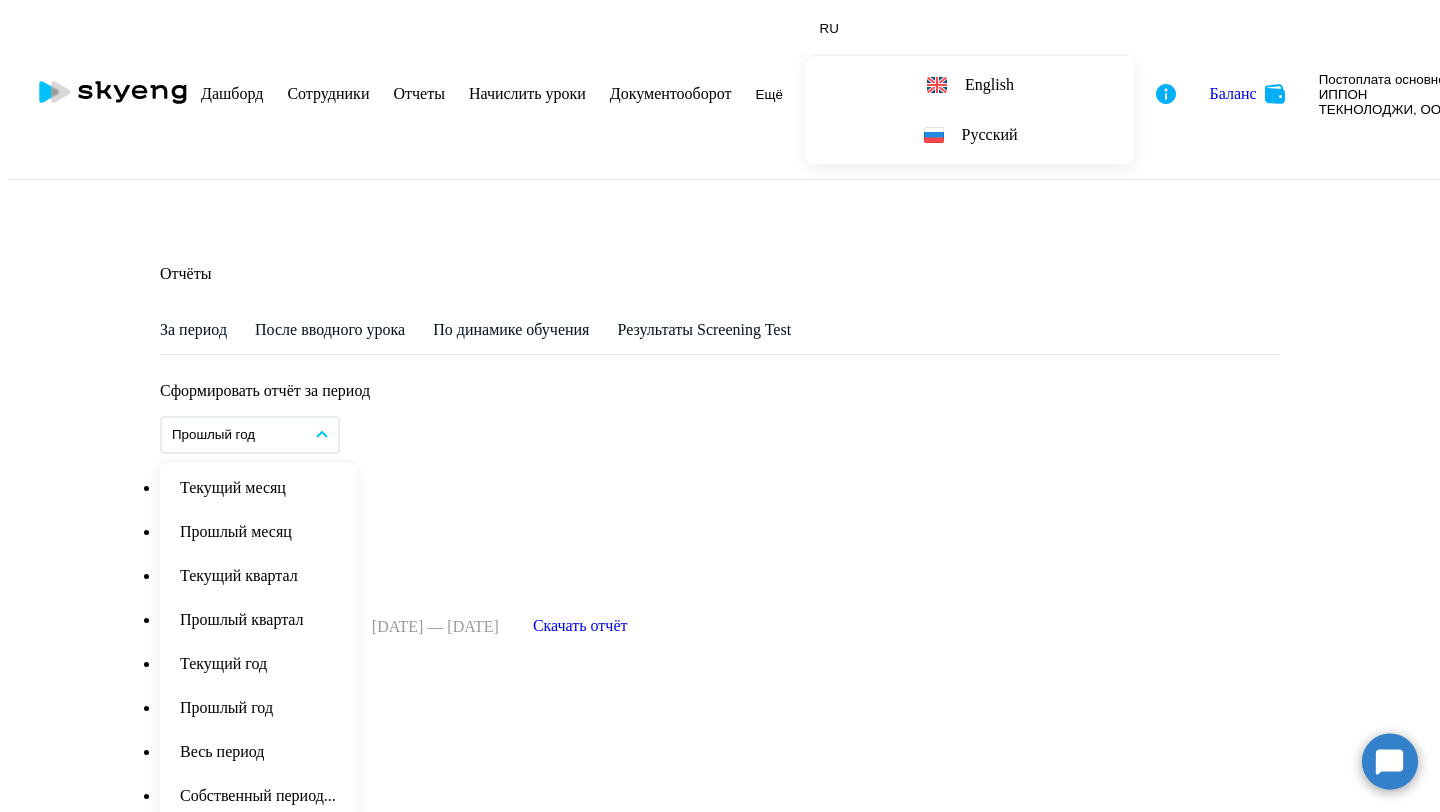 click on "Текущий год" at bounding box center [258, 664] 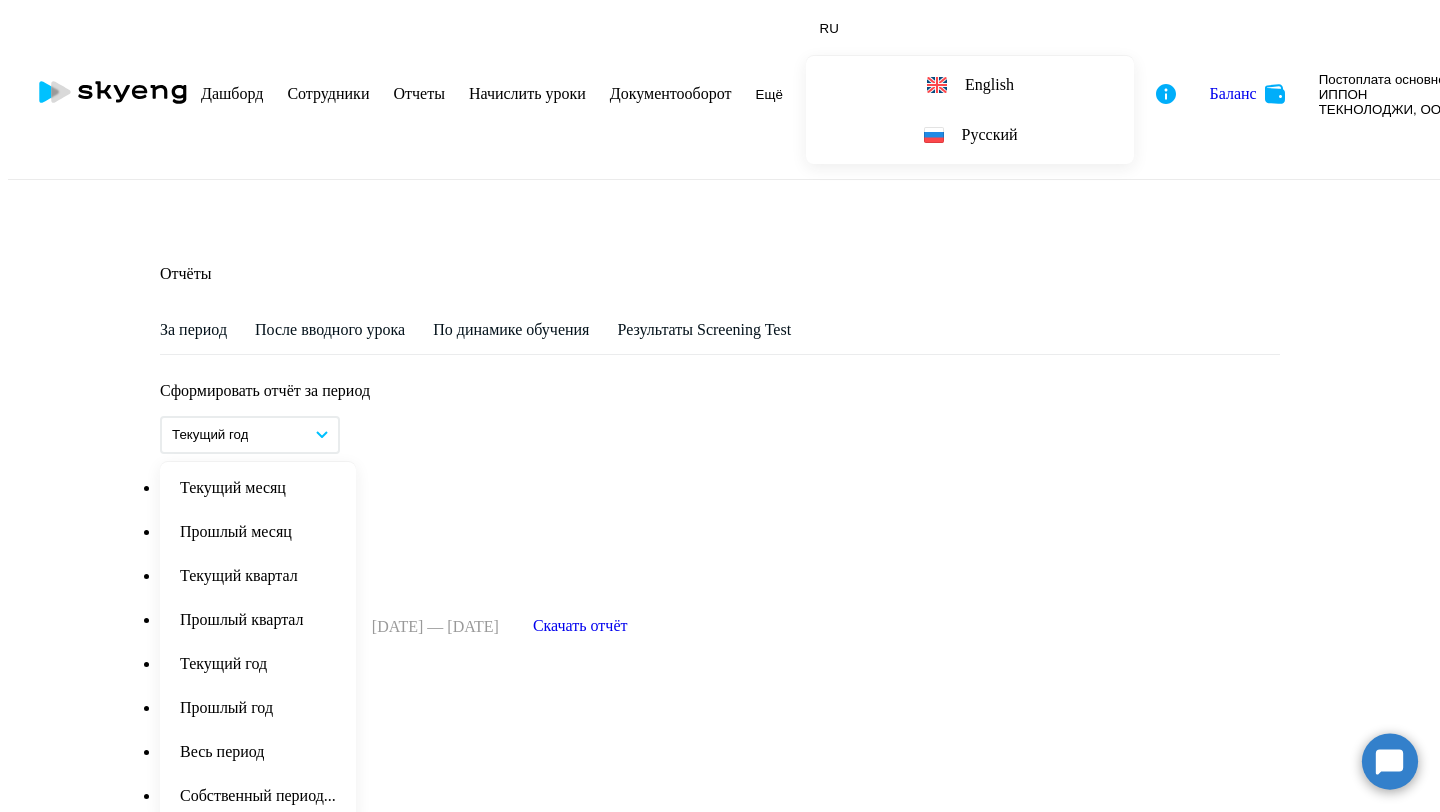 click on "Текущий год" at bounding box center (250, 435) 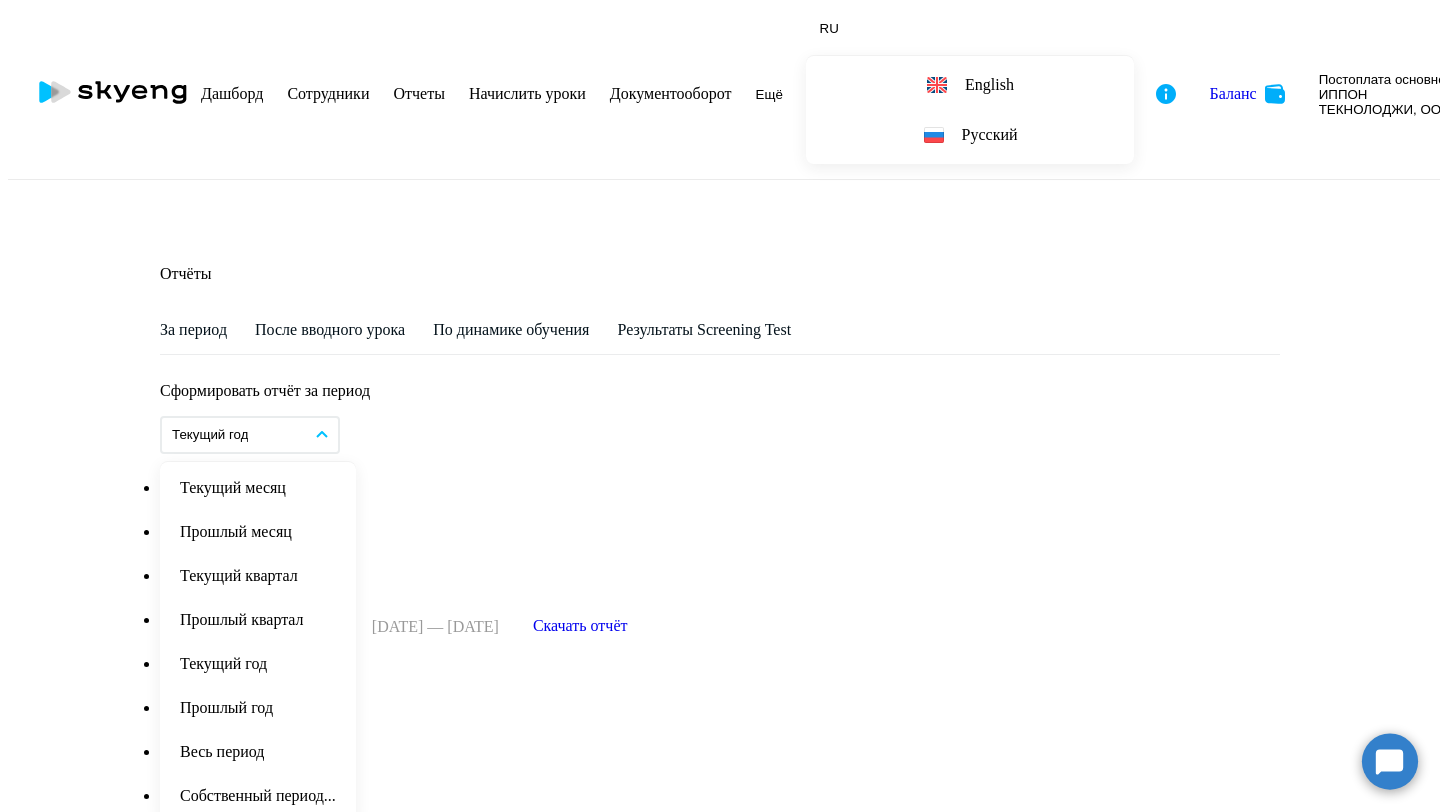 click on "Прошлый месяц" at bounding box center [258, 532] 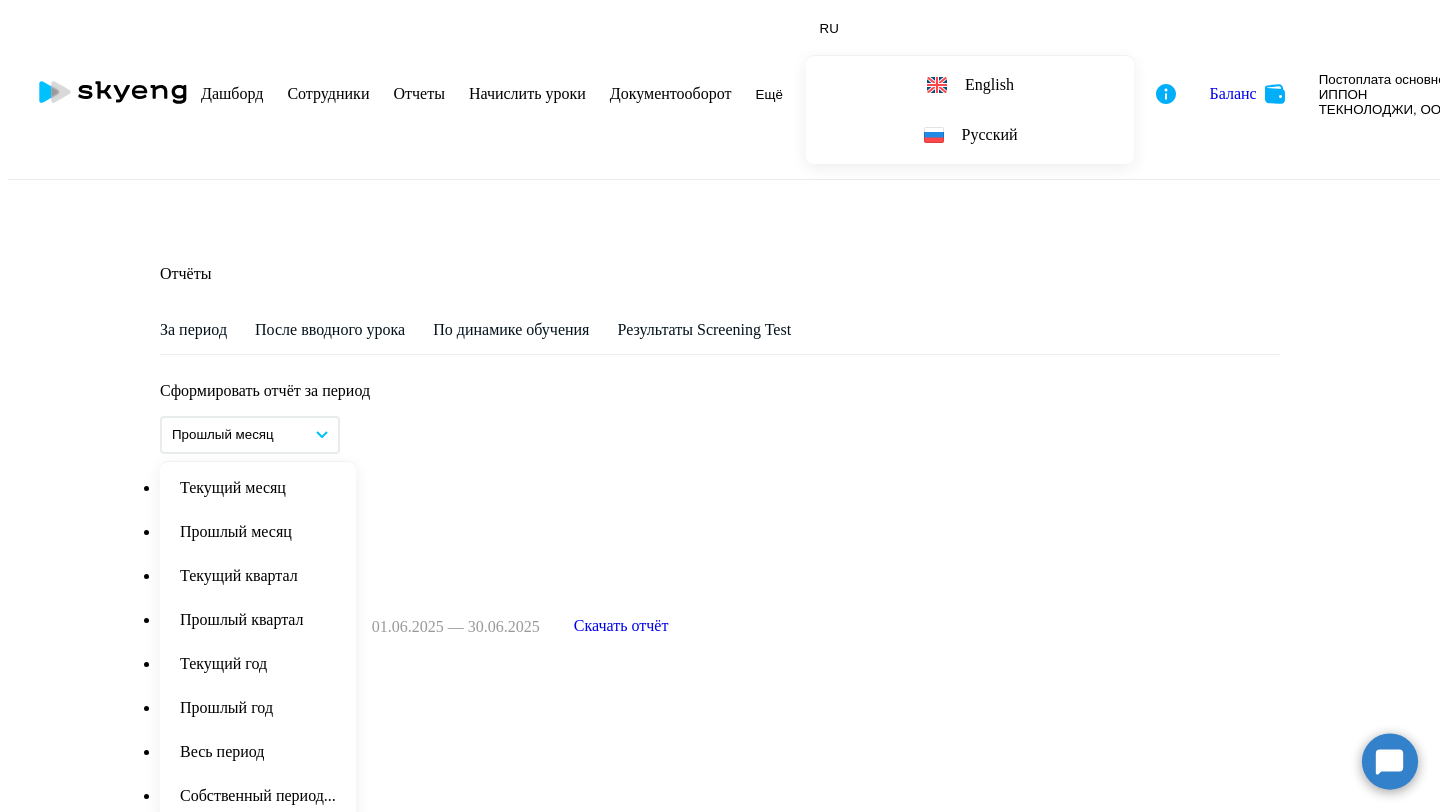 click on "Скачать отчёт" at bounding box center (621, 626) 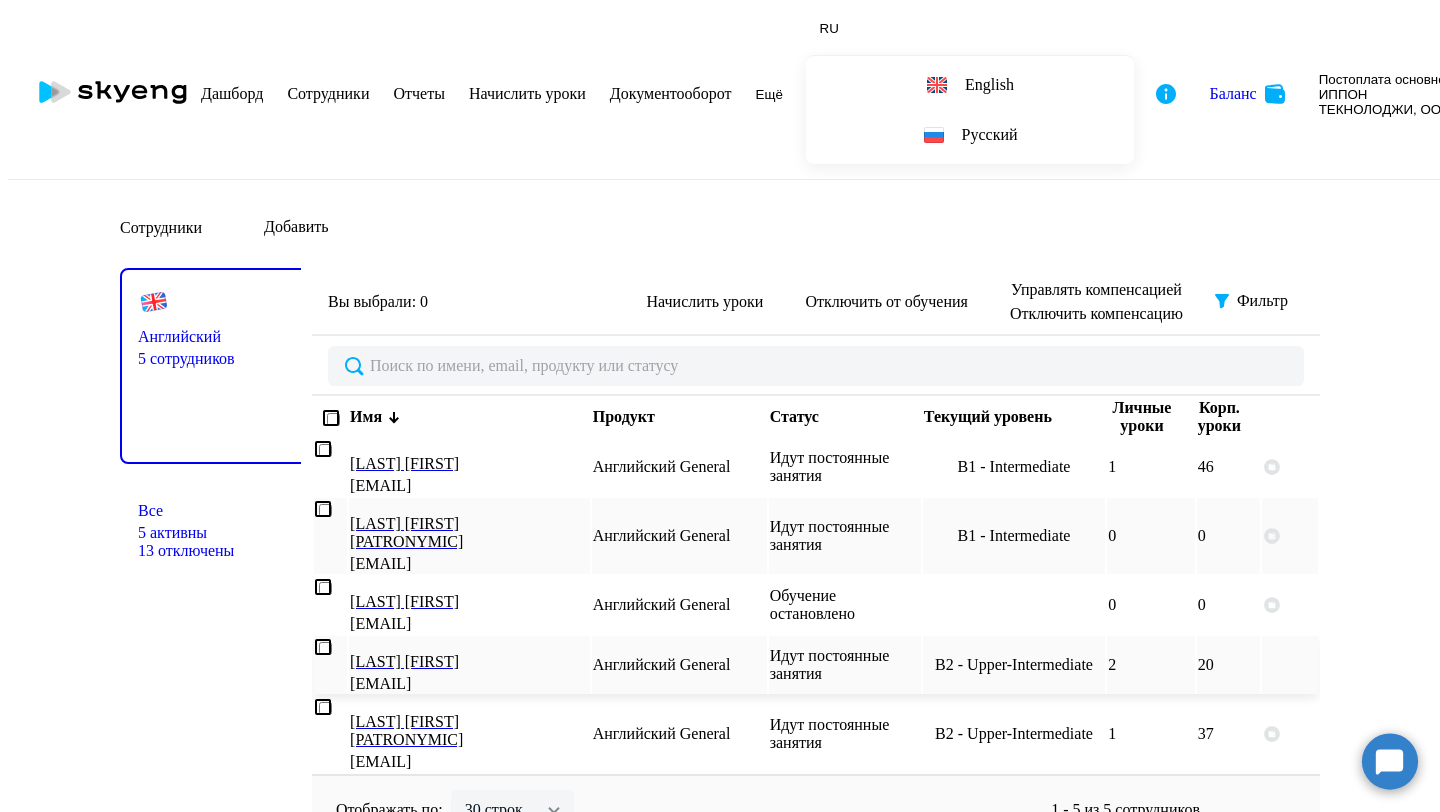 click at bounding box center [1272, 665] 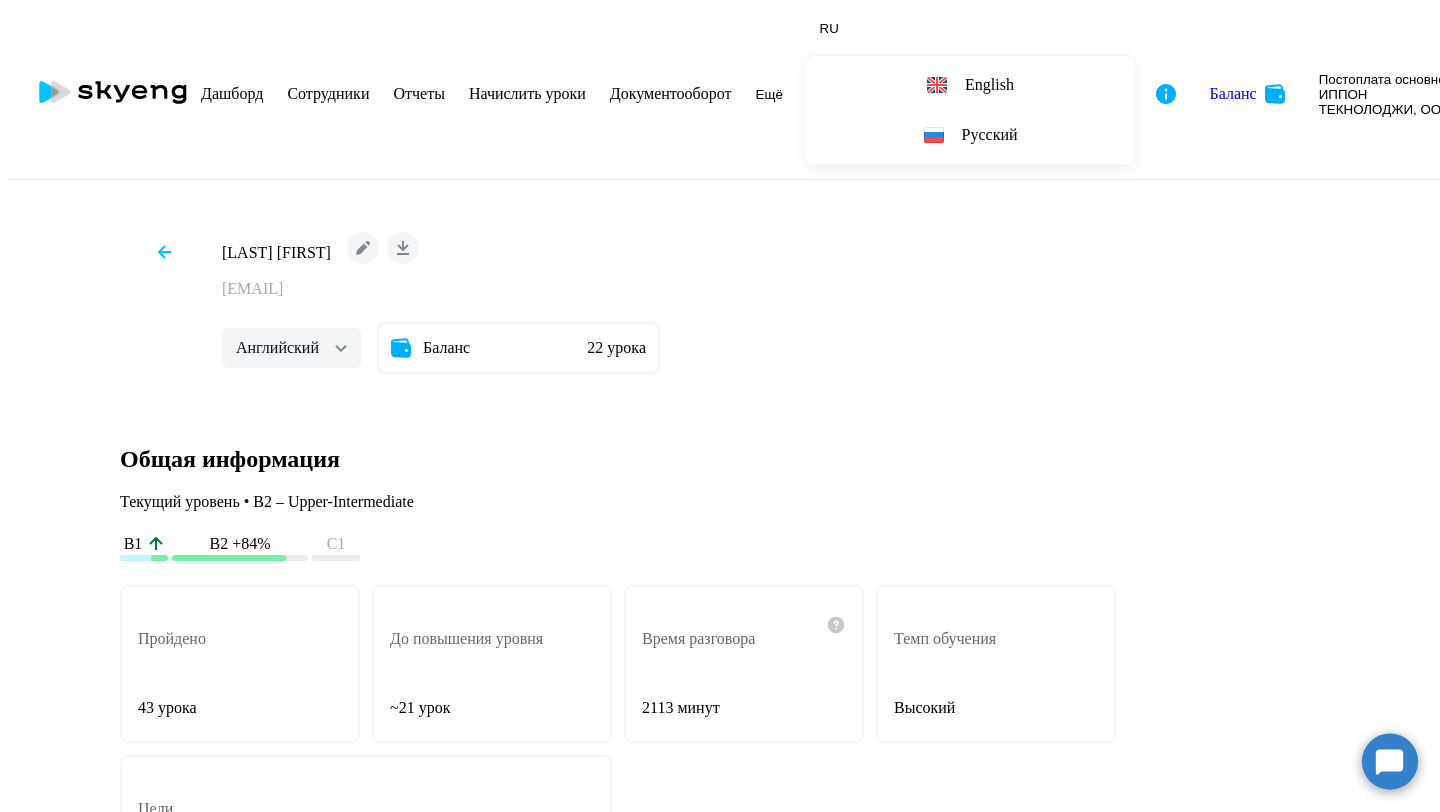 scroll, scrollTop: 731, scrollLeft: 0, axis: vertical 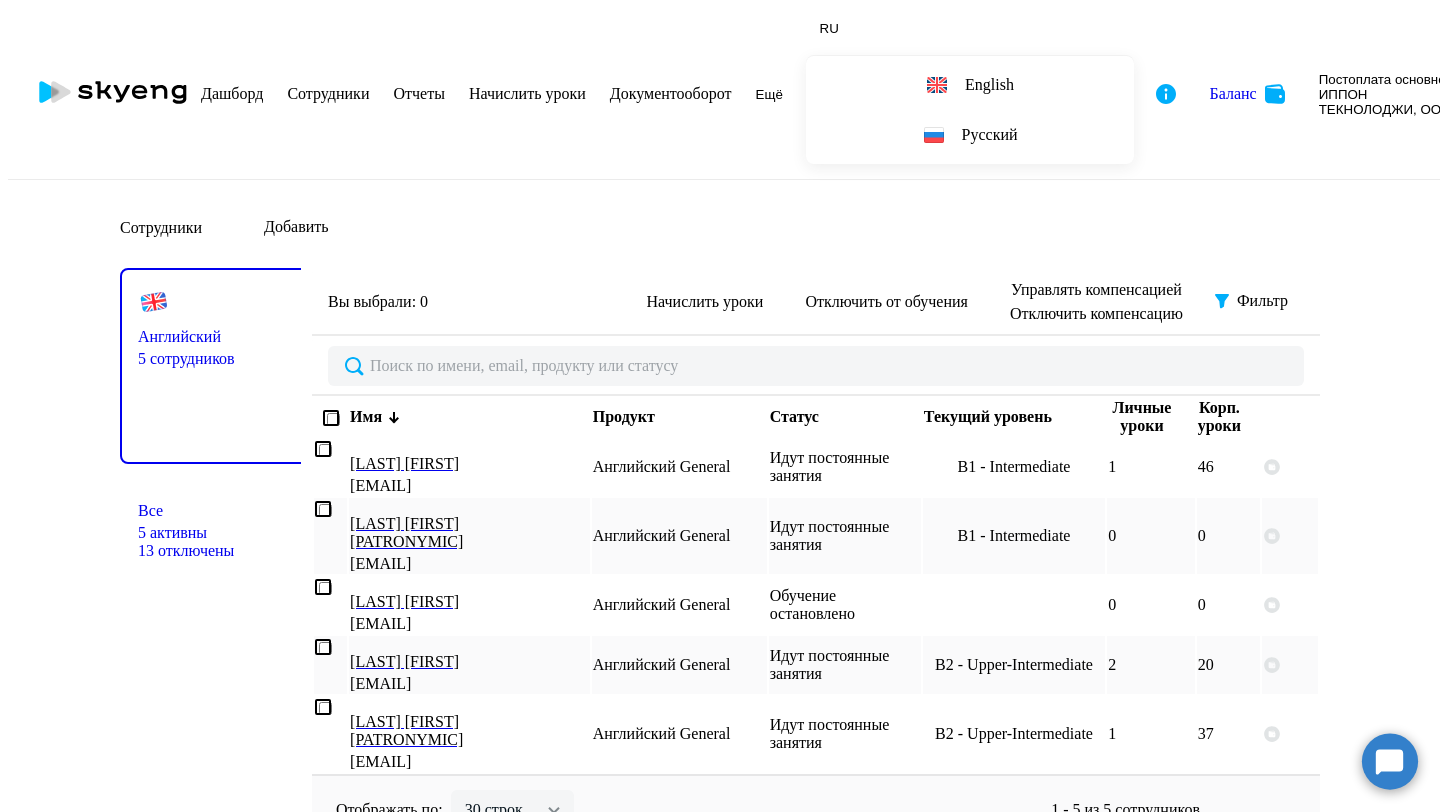 click on "Фильтр" at bounding box center [1262, 301] 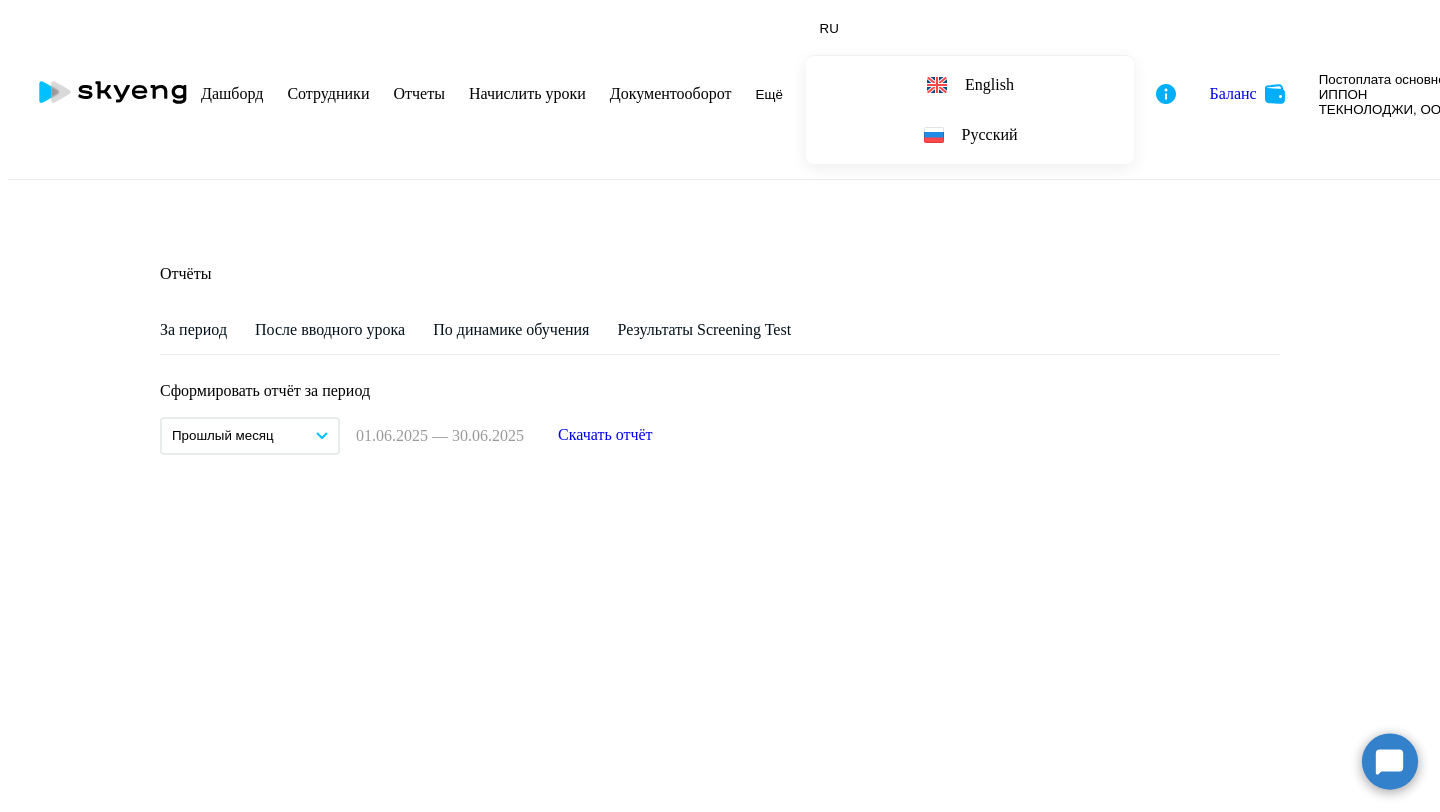 click on "Отчеты" at bounding box center (418, 93) 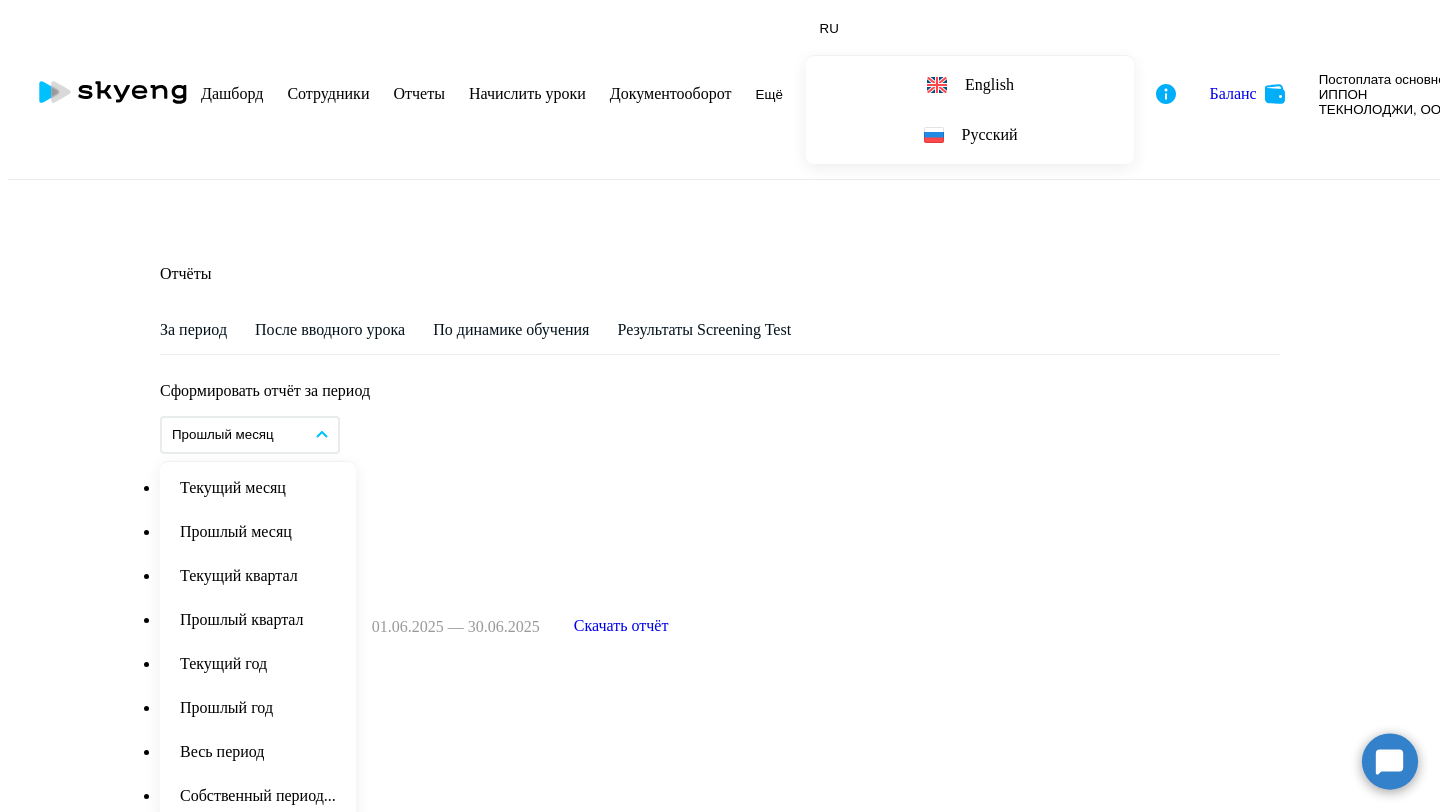 click on "Весь период" at bounding box center (258, 752) 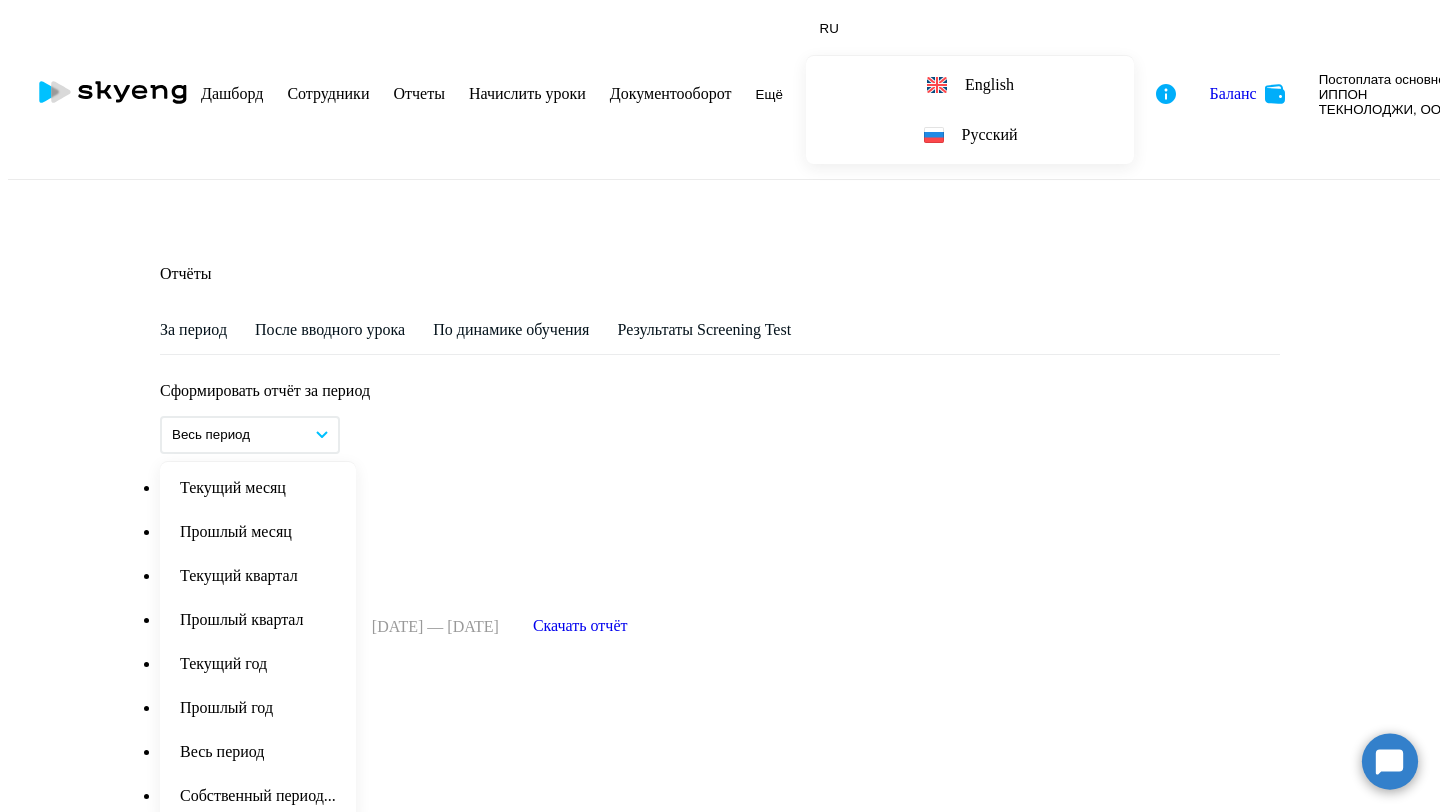click on "Скачать отчёт" at bounding box center [580, 626] 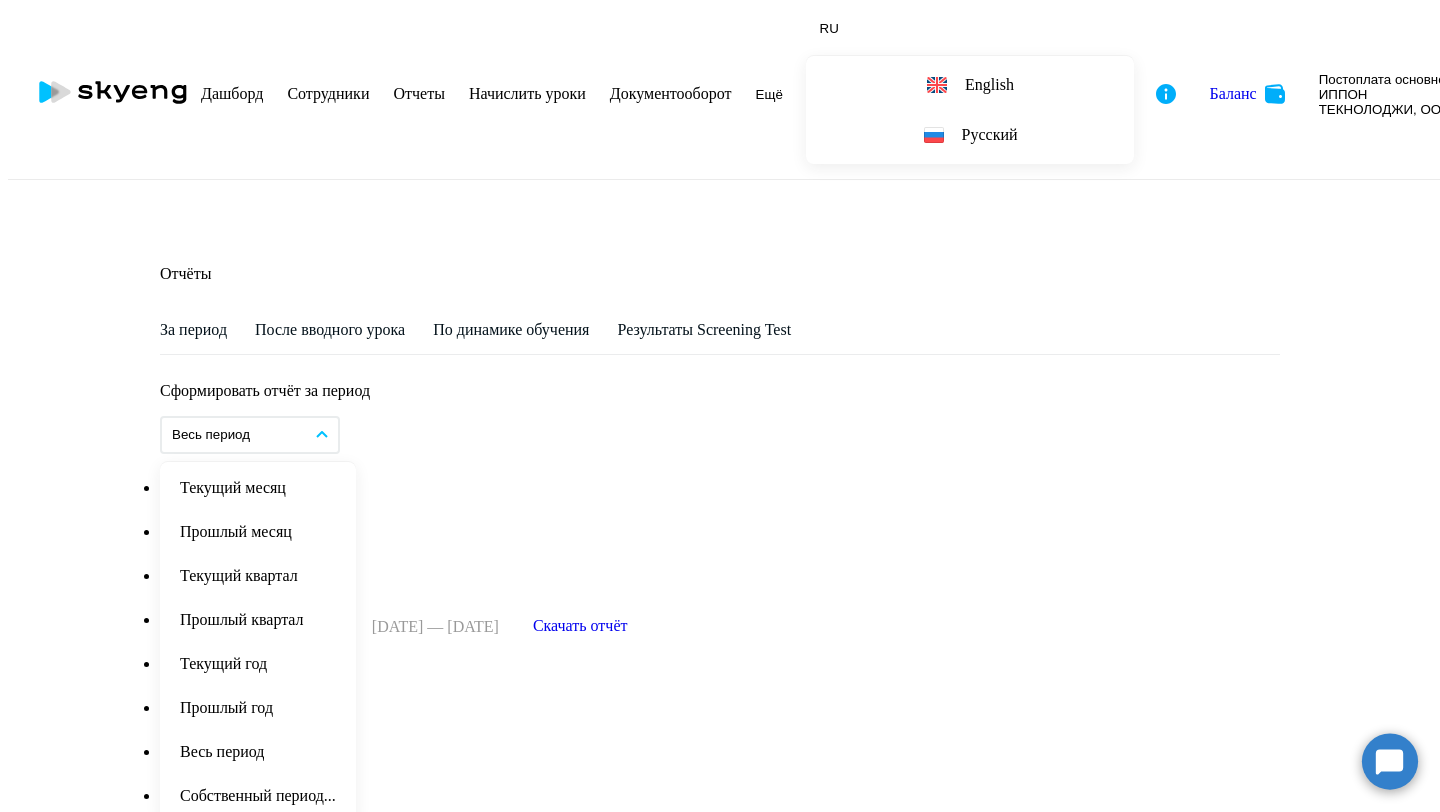 drag, startPoint x: 243, startPoint y: 579, endPoint x: 240, endPoint y: 595, distance: 16.27882 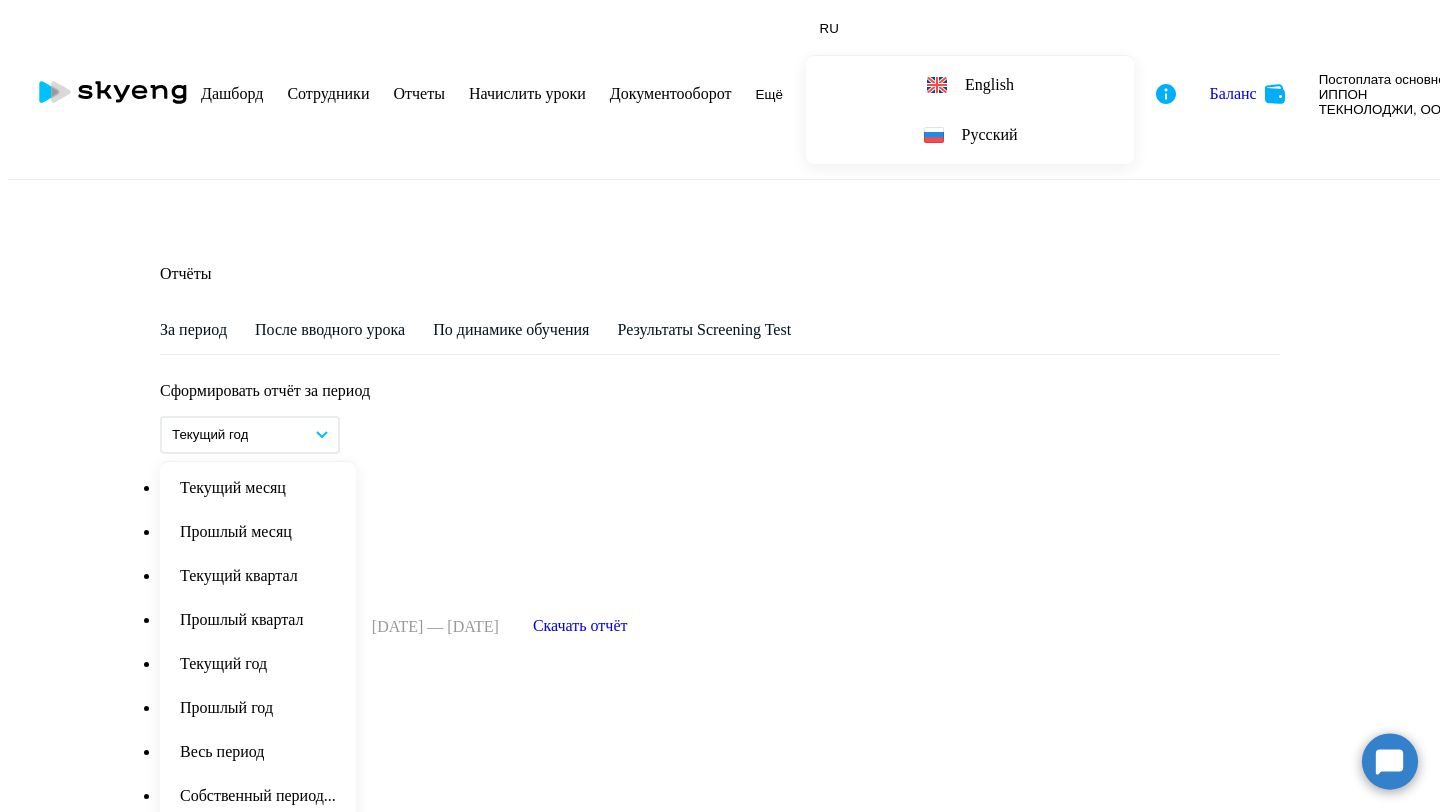 click on "За период После вводного урока По динамике обучения Результаты Screening Test Сформировать отчёт за период  Текущий год
Текущий месяц   Прошлый месяц   Текущий квартал   Прошлый квартал   Текущий год   Прошлый год   Весь период   Собственный период...  –  01.01.2025 — 31.12.2025   Скачать отчёт" at bounding box center (720, 572) 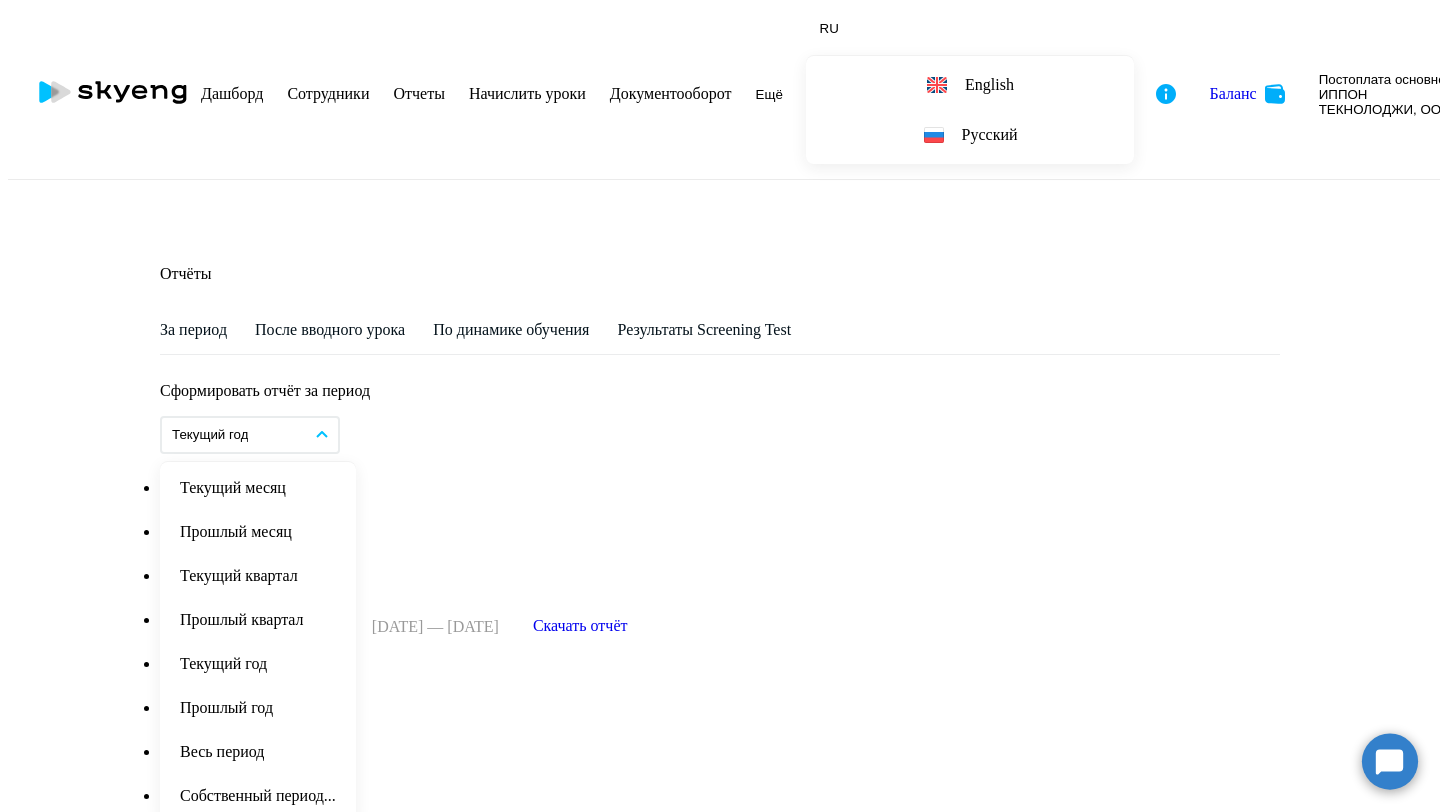 click on "Текущий год" at bounding box center (258, 664) 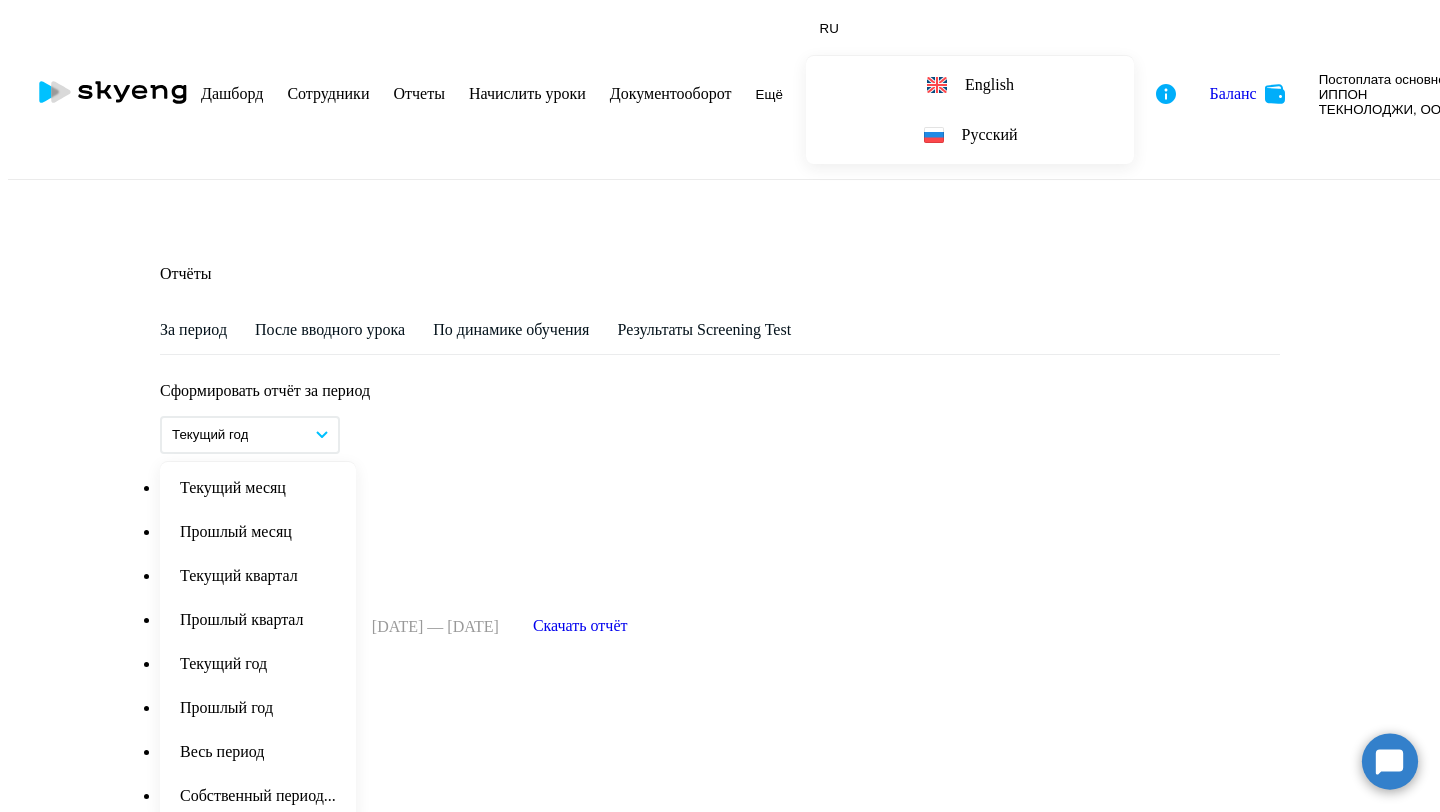 click on "Текущий год" at bounding box center (250, 435) 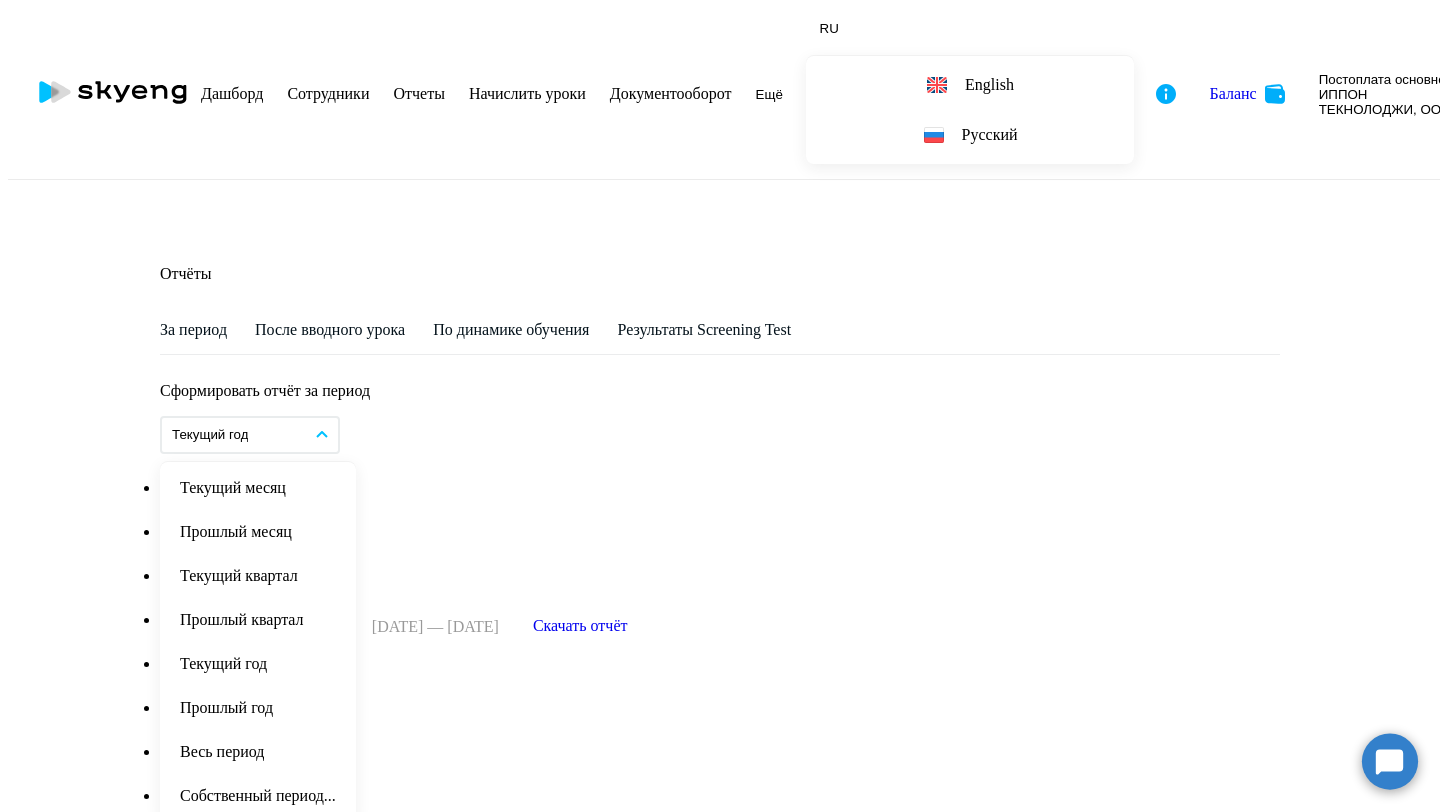 click on "Прошлый месяц" at bounding box center (258, 532) 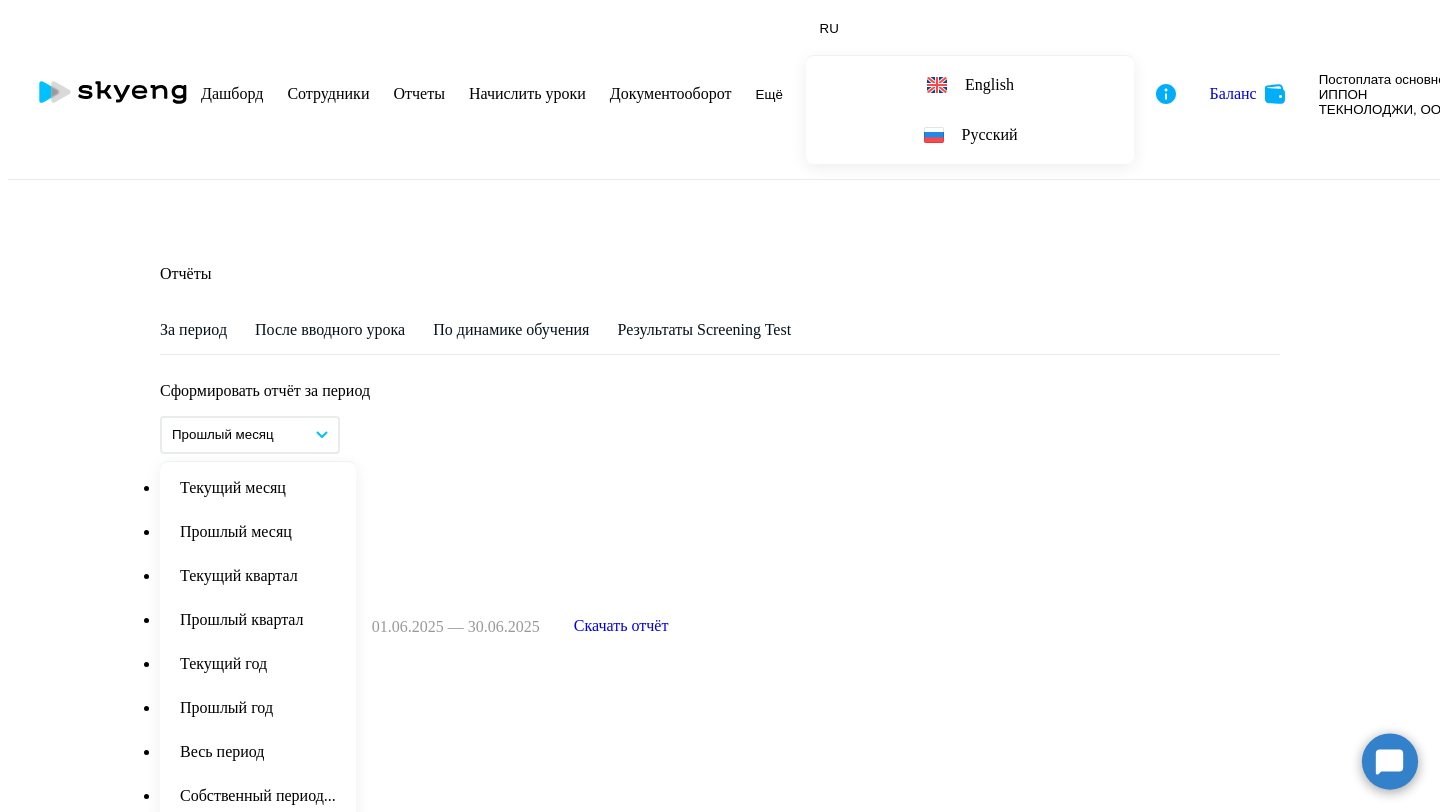 click on "Скачать отчёт" at bounding box center (621, 627) 